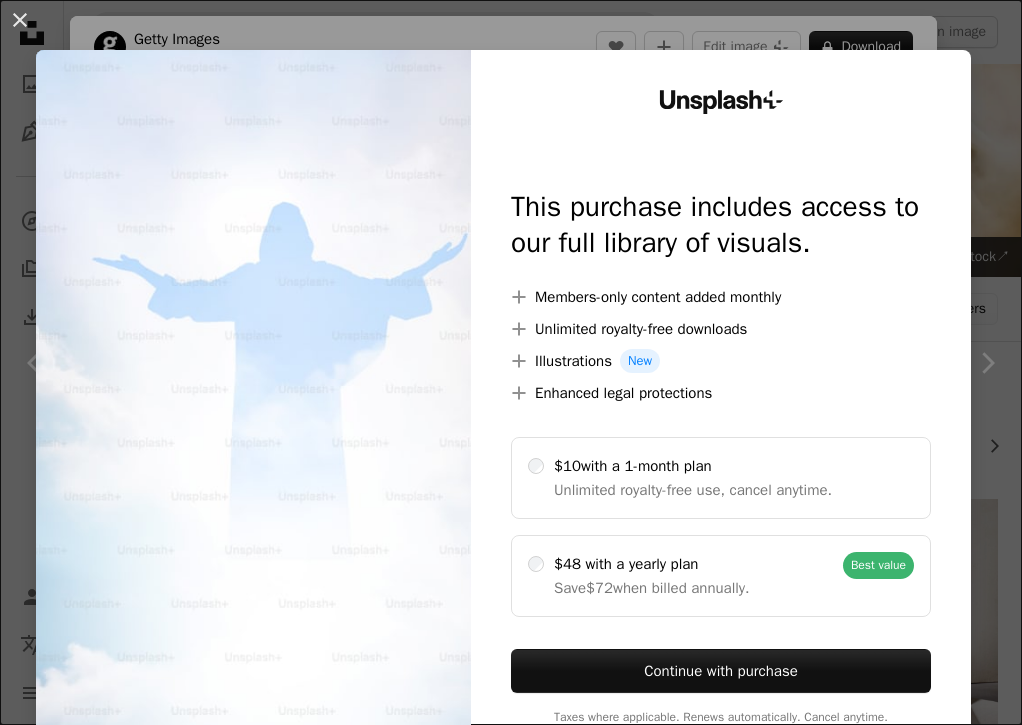 scroll, scrollTop: 7111, scrollLeft: 0, axis: vertical 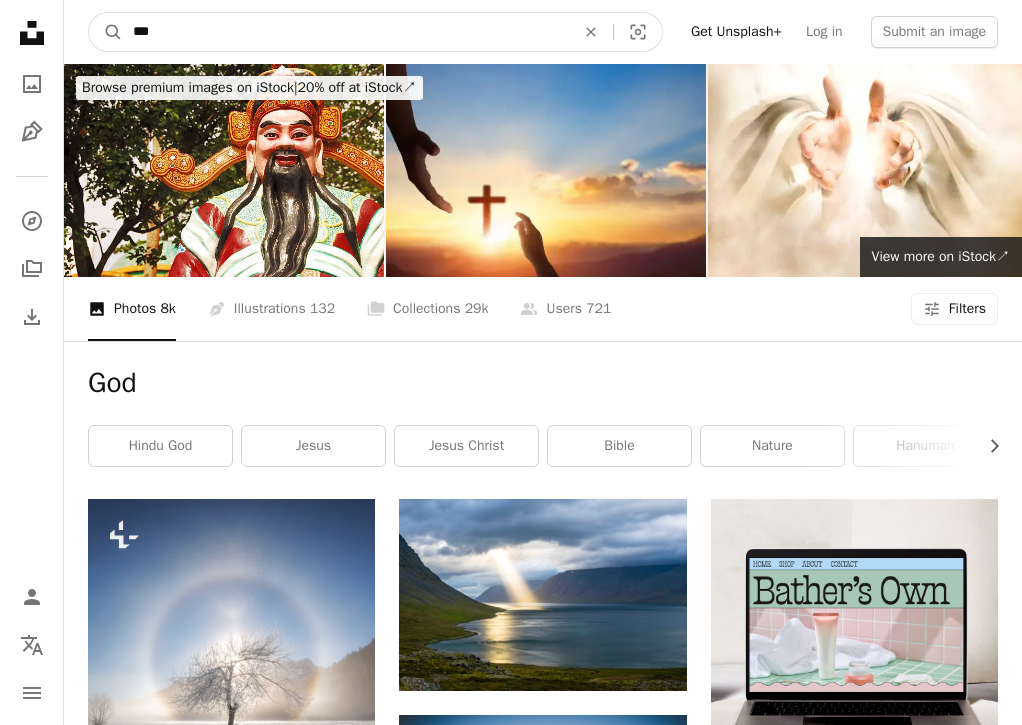 click on "***" at bounding box center (346, 32) 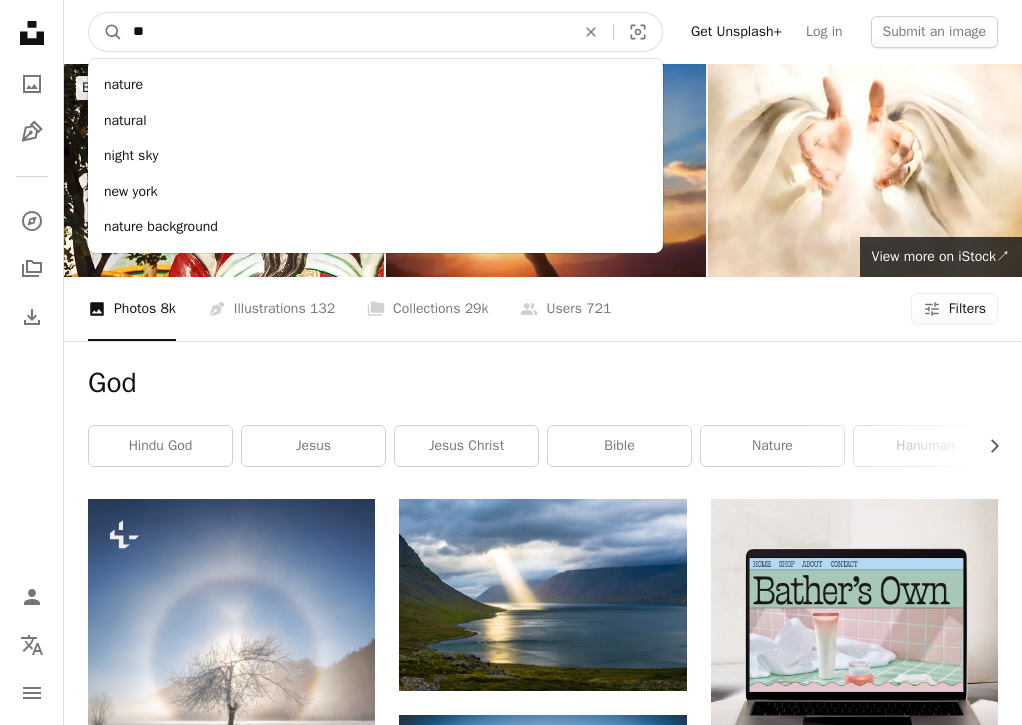 type on "***" 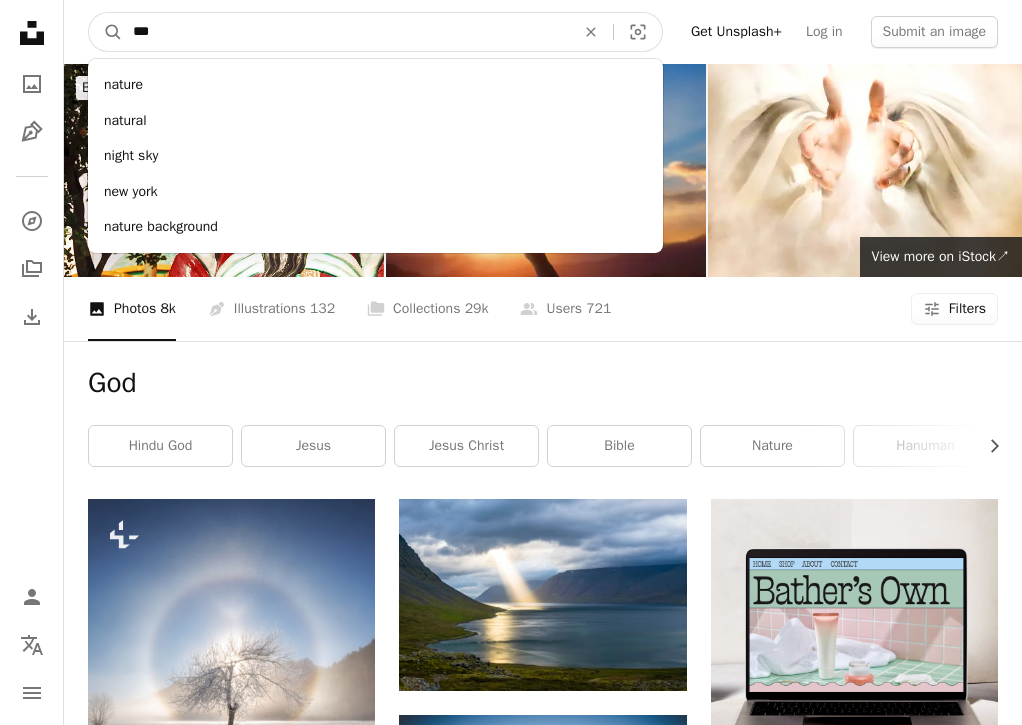 click on "A magnifying glass" at bounding box center [106, 32] 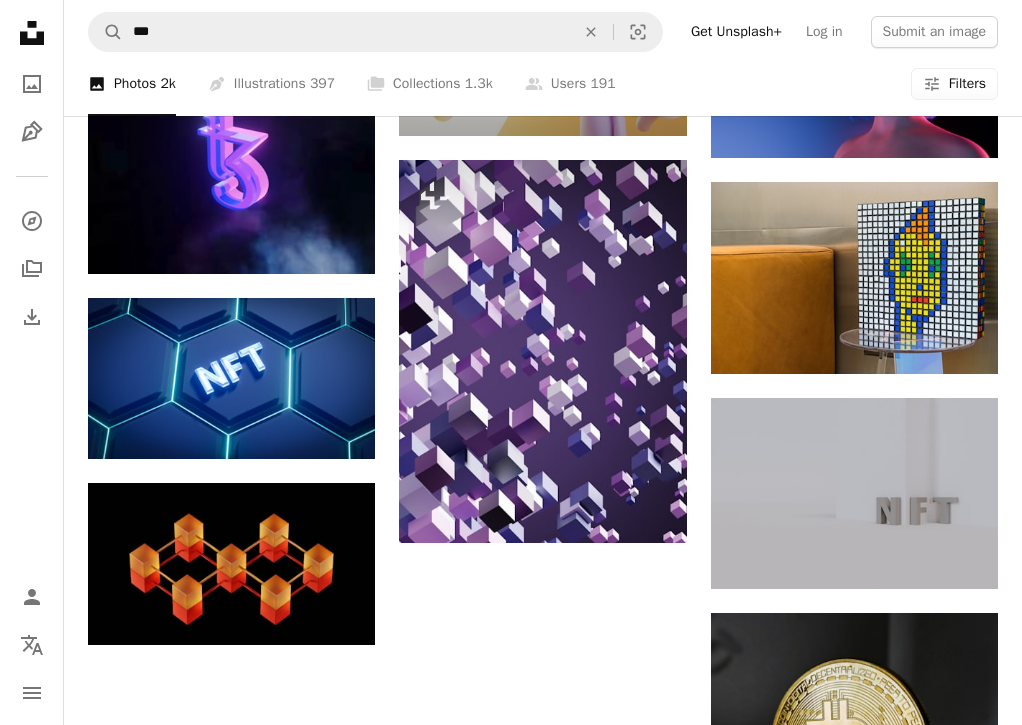 scroll, scrollTop: 1676, scrollLeft: 0, axis: vertical 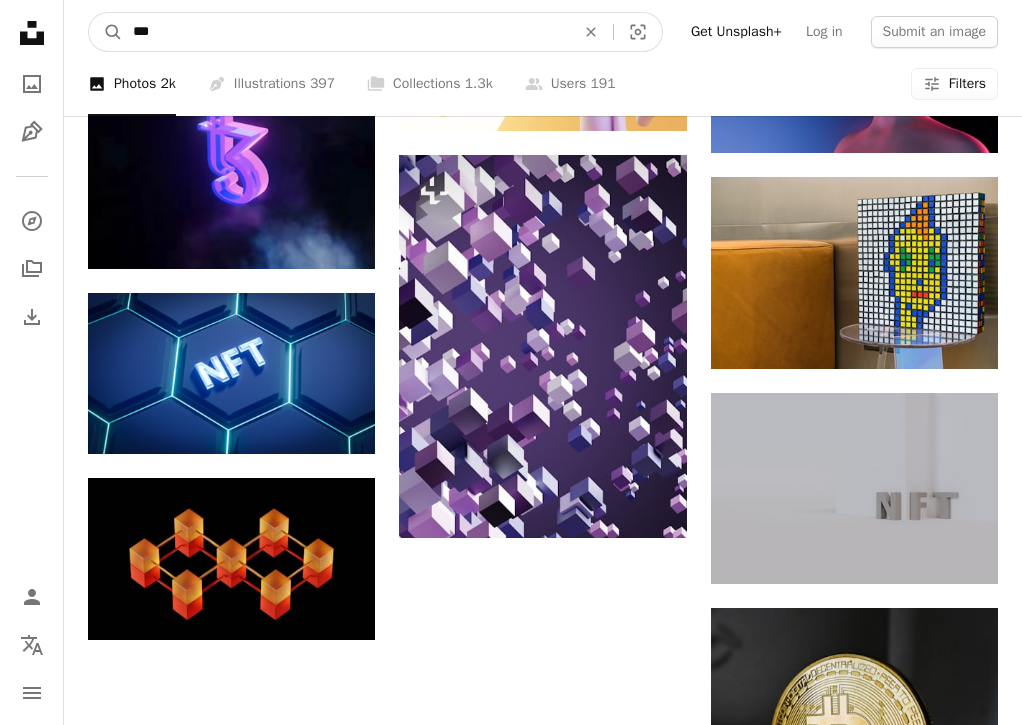 click on "***" at bounding box center [346, 32] 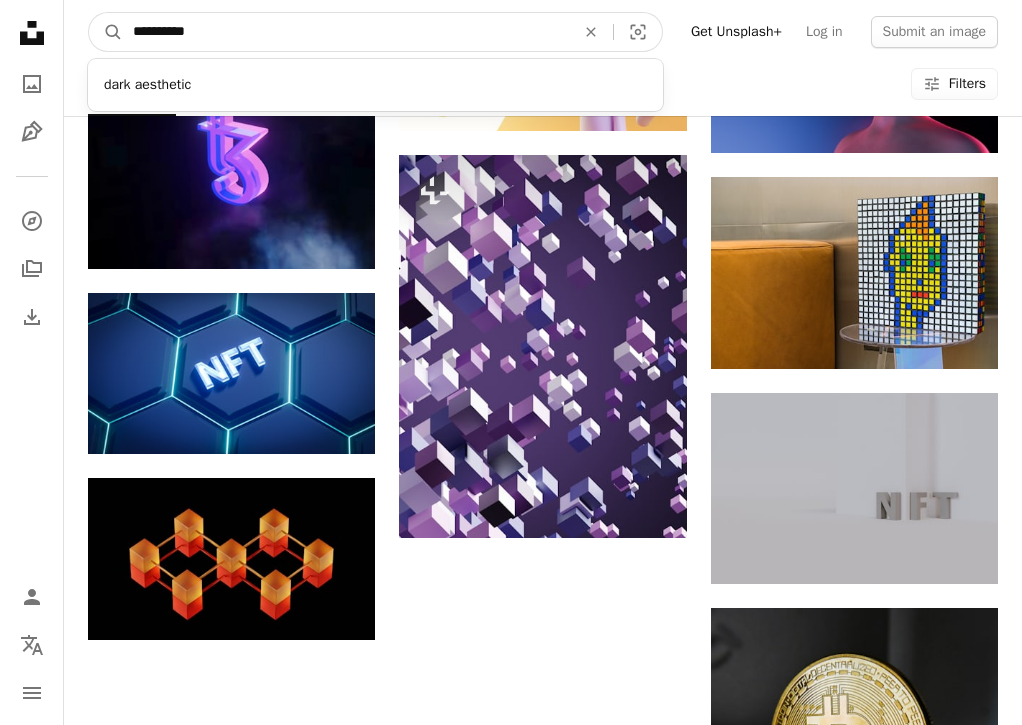 type on "**********" 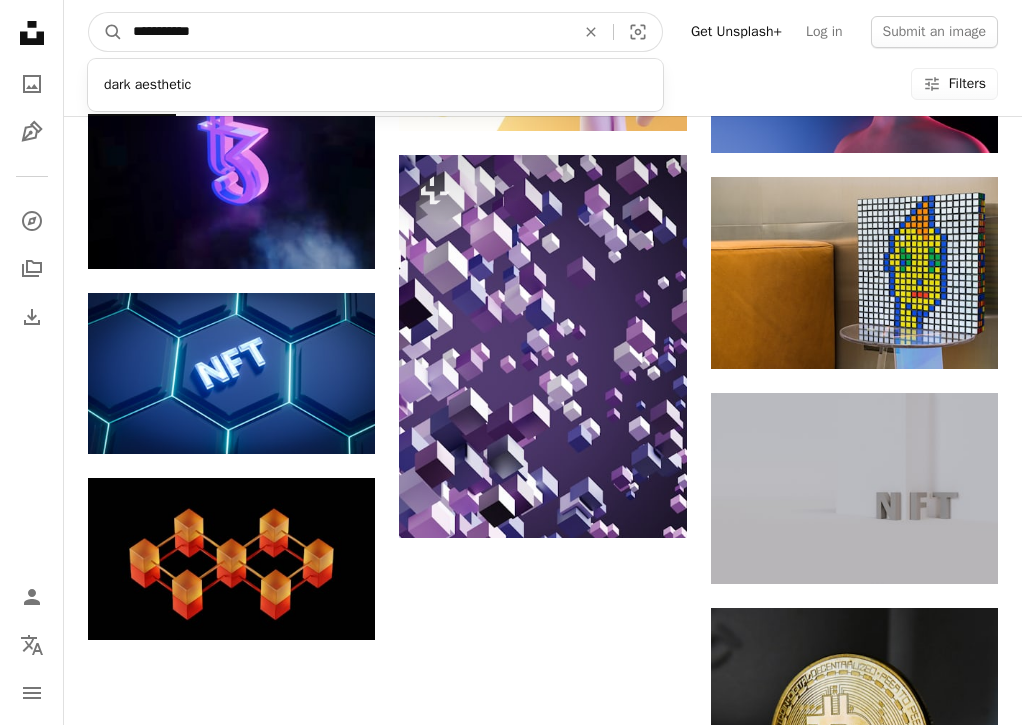click on "A magnifying glass" at bounding box center (106, 32) 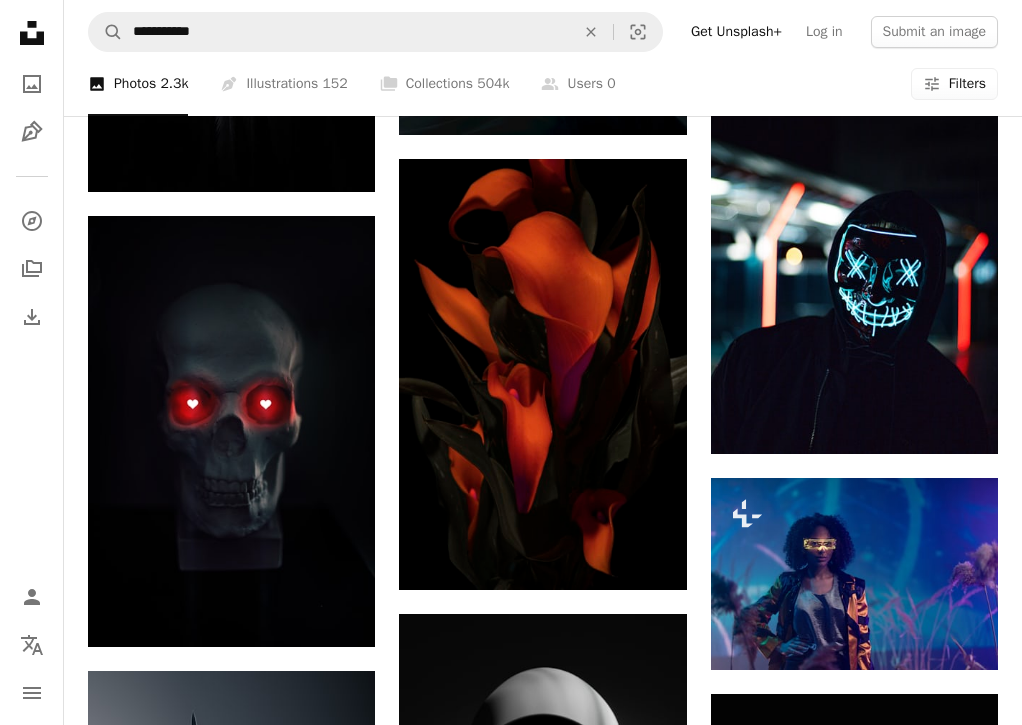 scroll, scrollTop: 1693, scrollLeft: 0, axis: vertical 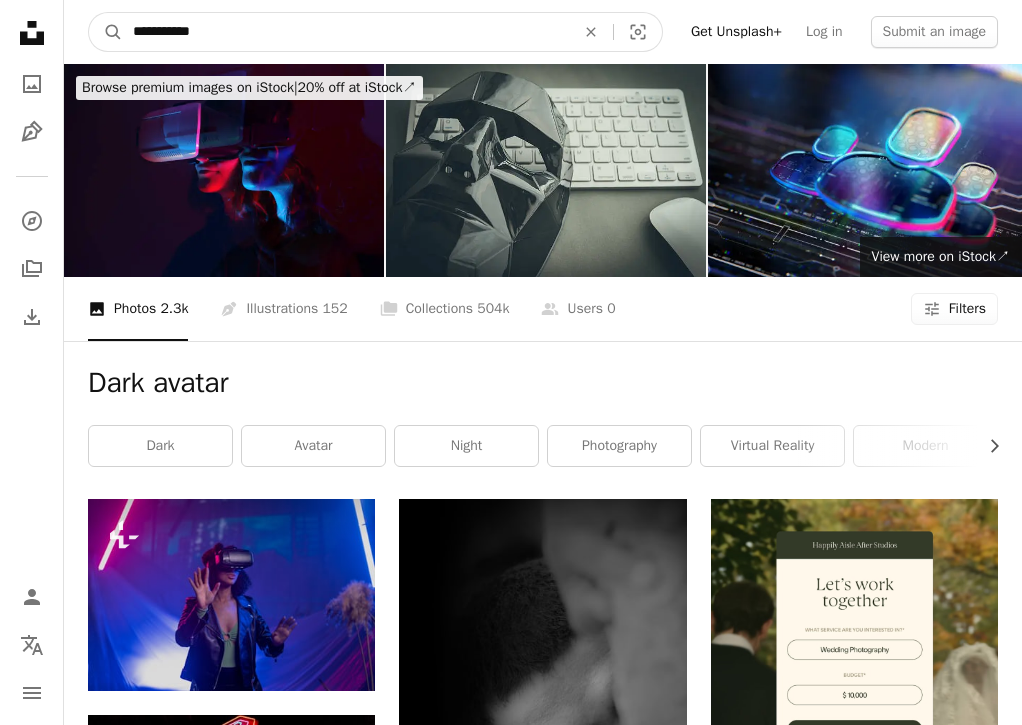 click on "**********" at bounding box center (346, 32) 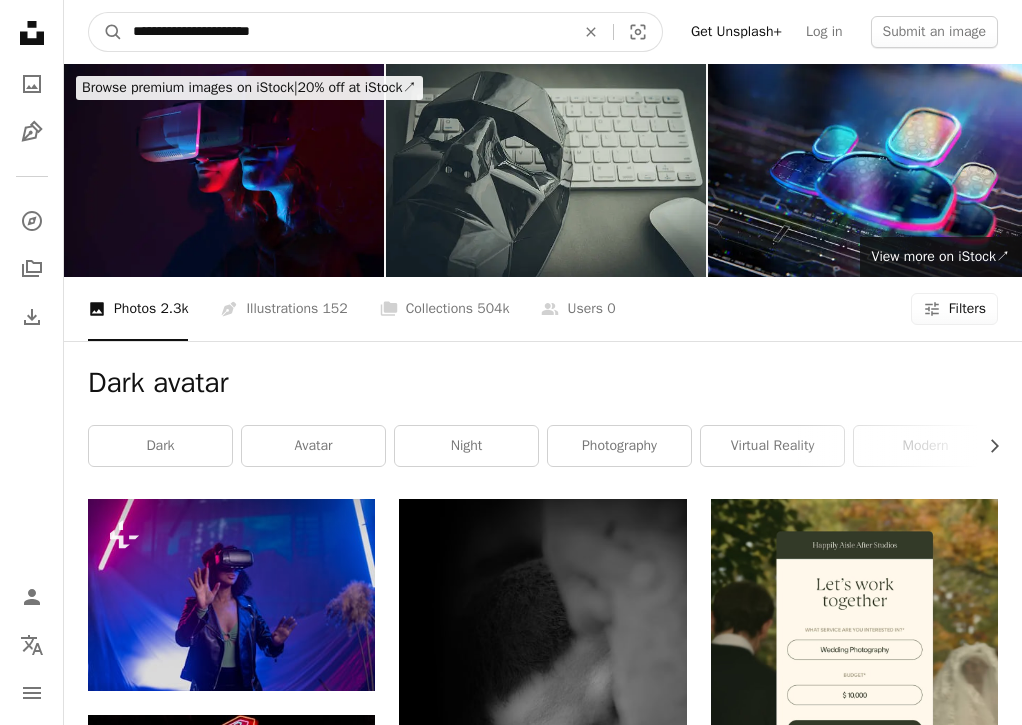 type on "**********" 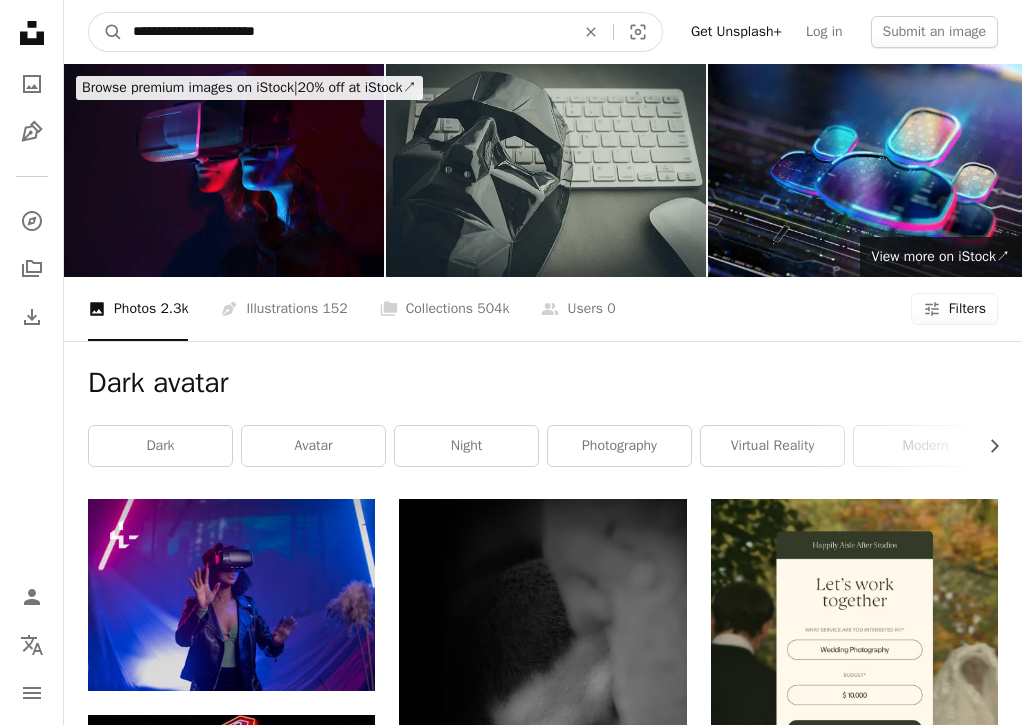 click on "A magnifying glass" at bounding box center [106, 32] 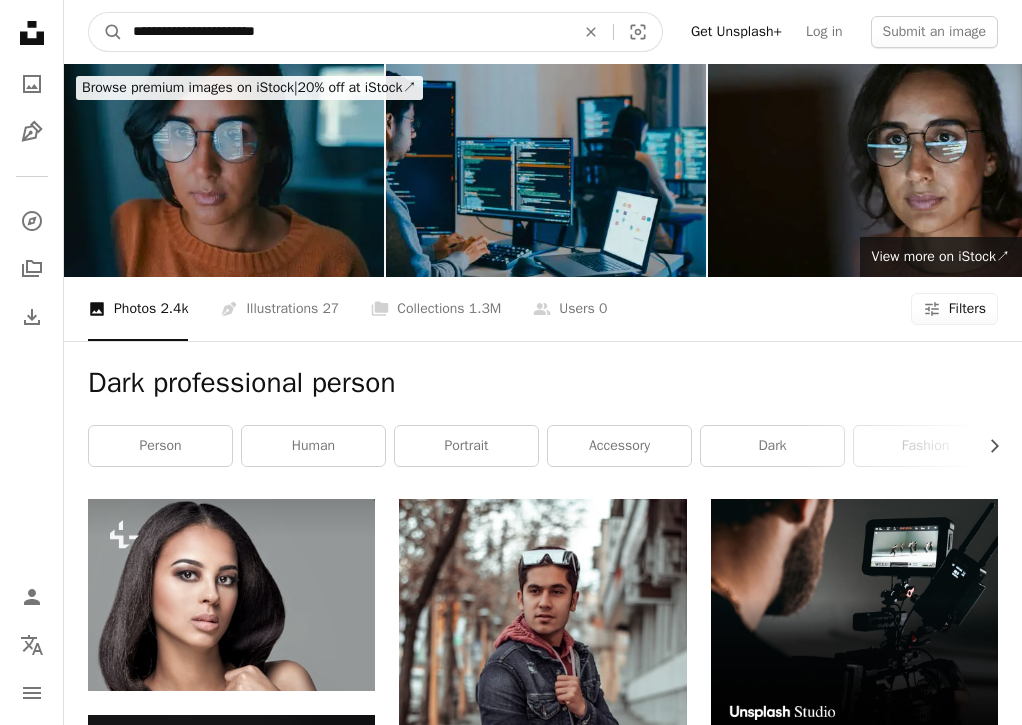 click on "**********" at bounding box center (346, 32) 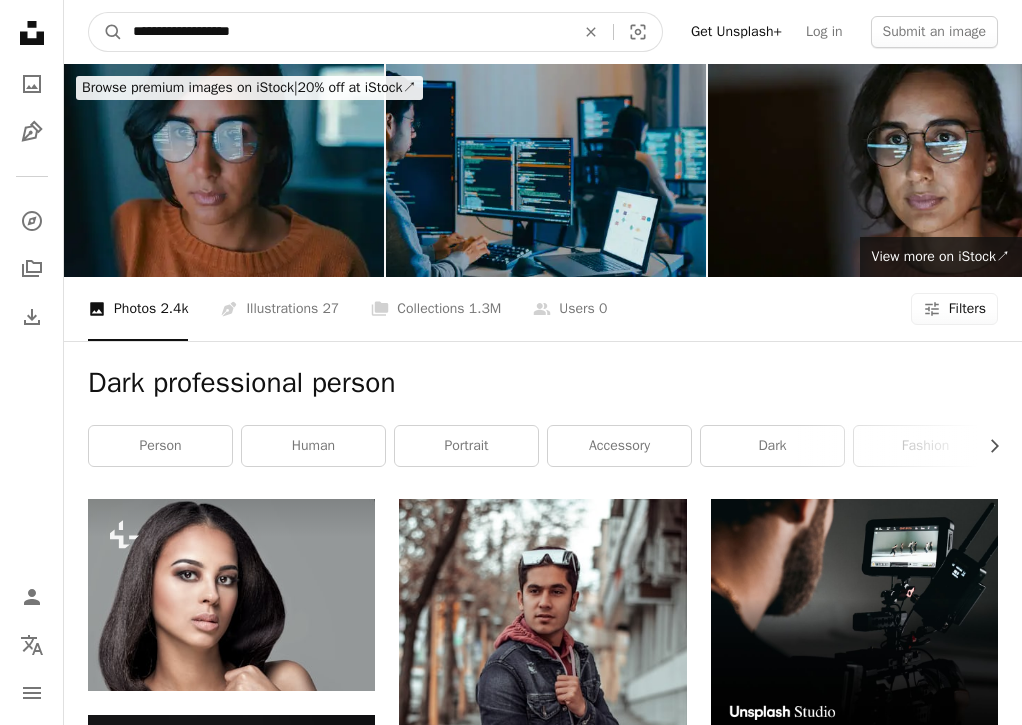 click on "A magnifying glass" at bounding box center [106, 32] 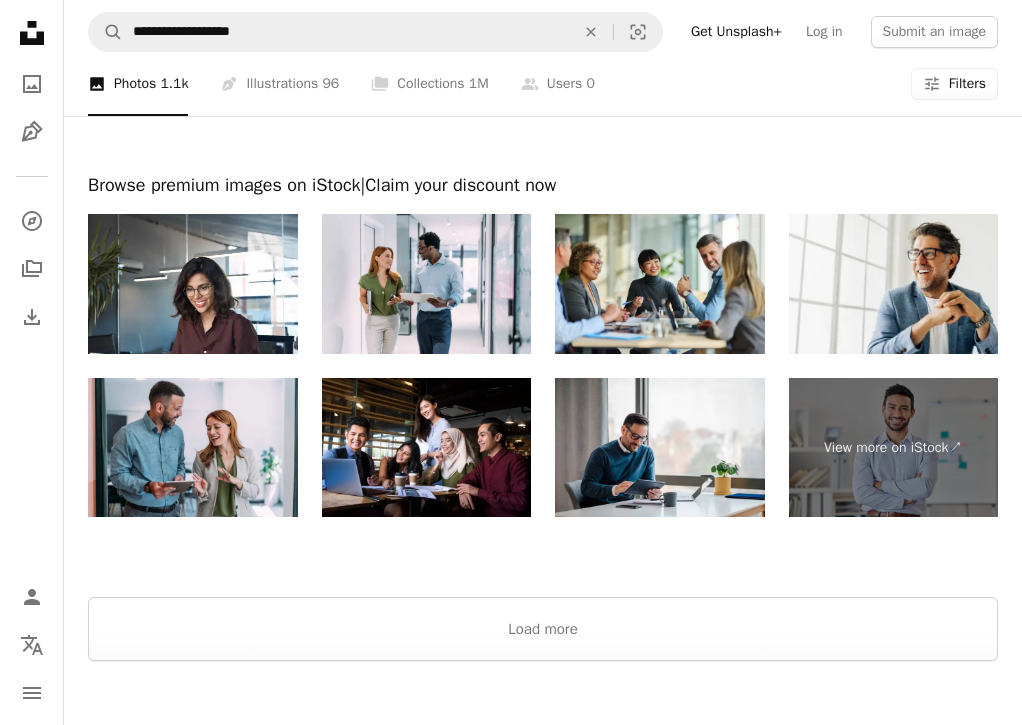 scroll, scrollTop: 3580, scrollLeft: 0, axis: vertical 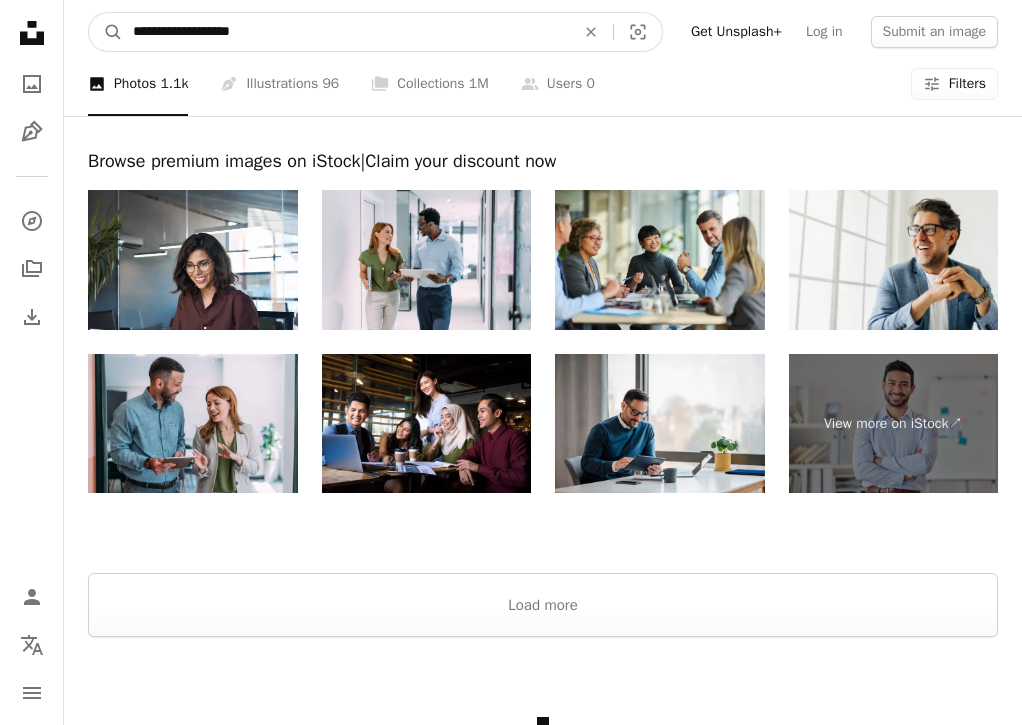 click on "**********" at bounding box center [346, 32] 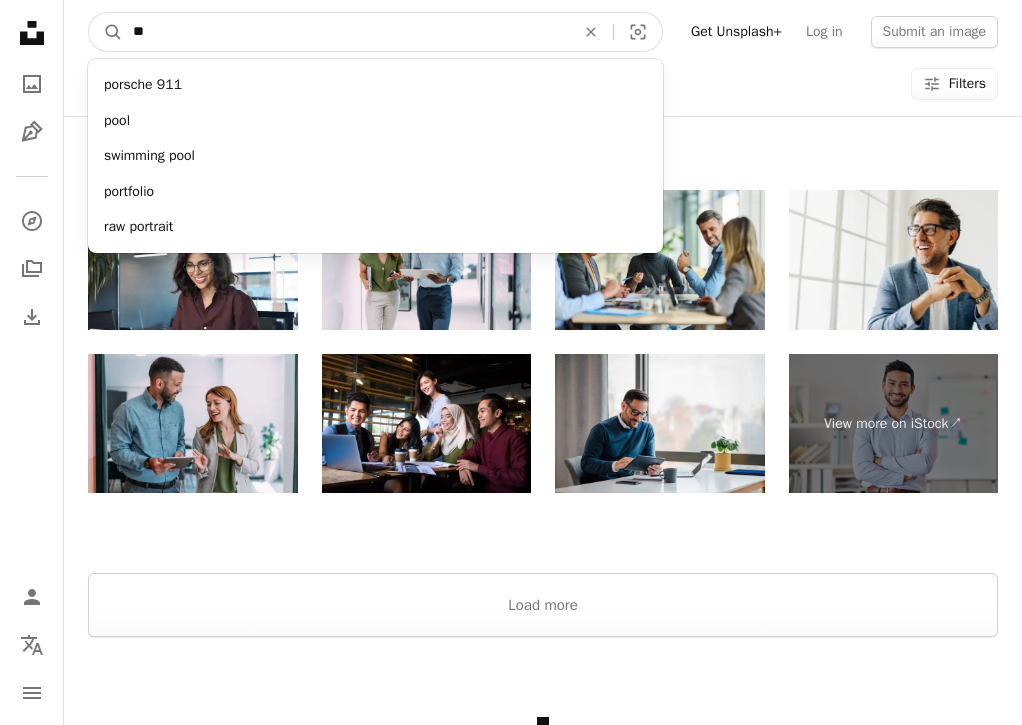 type on "*" 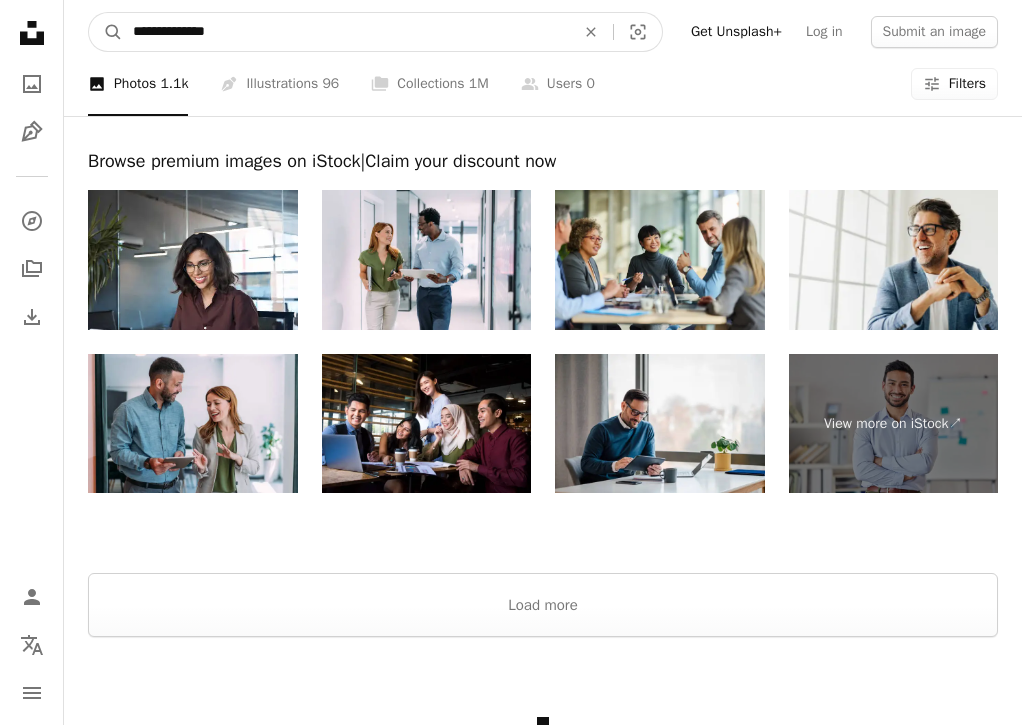 type on "**********" 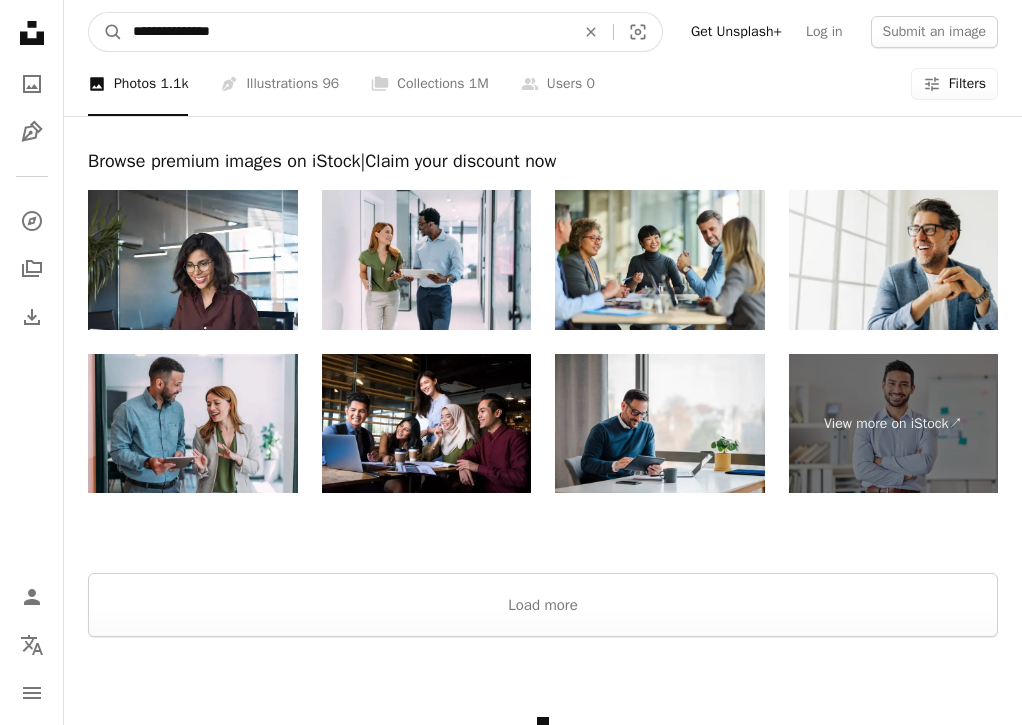 click on "A magnifying glass" at bounding box center [106, 32] 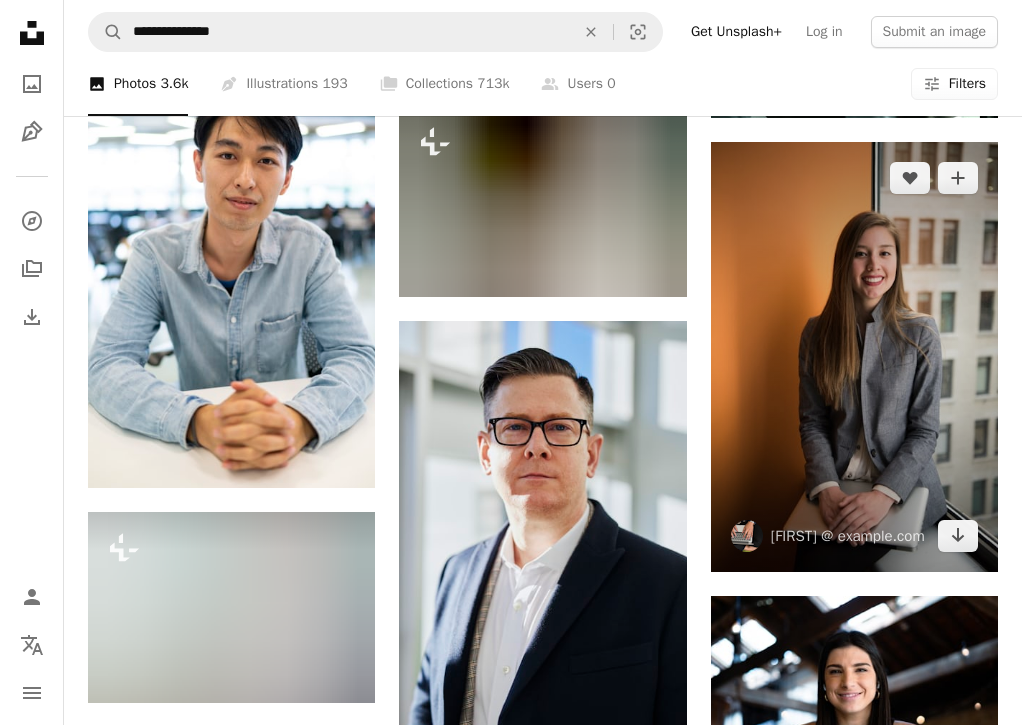 scroll, scrollTop: 1279, scrollLeft: 0, axis: vertical 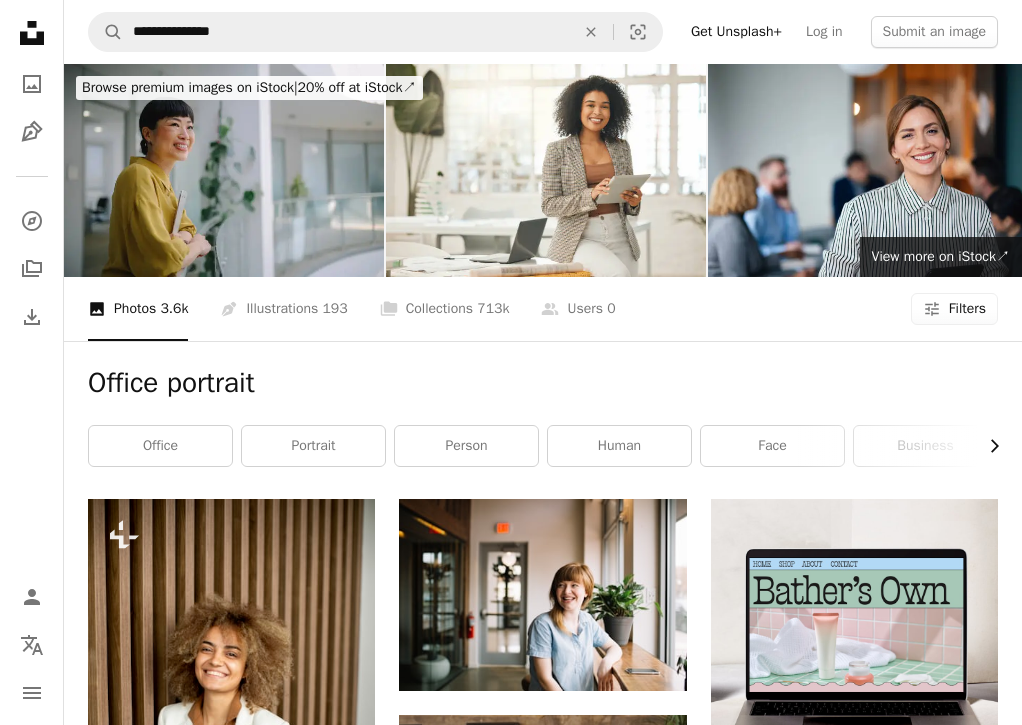 click on "Chevron right" 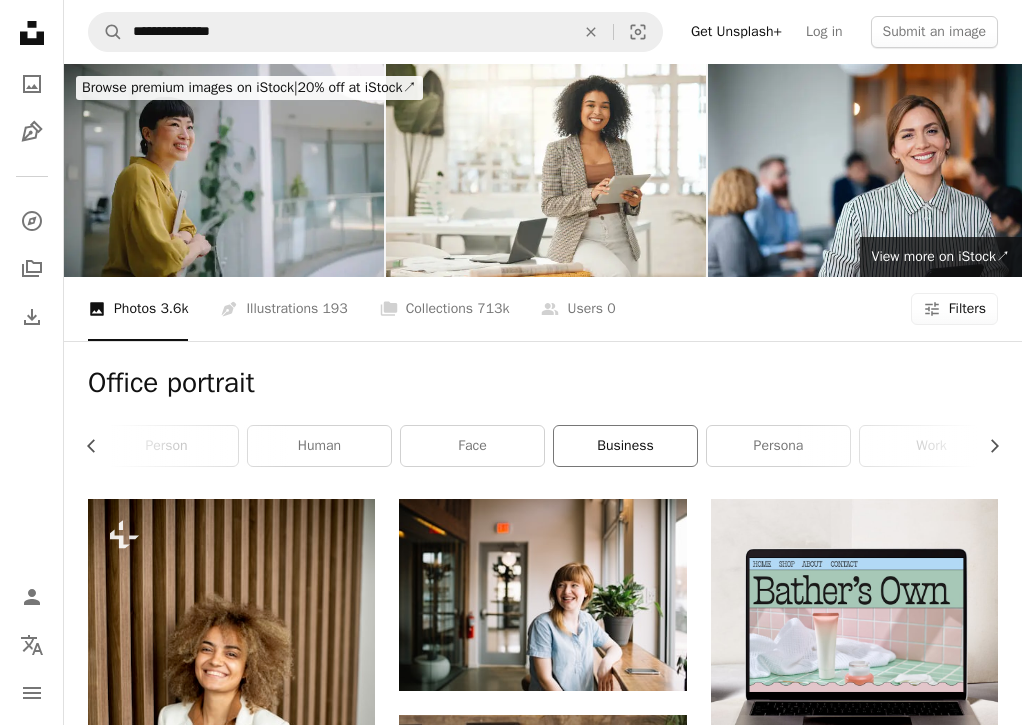 click on "business" at bounding box center (625, 446) 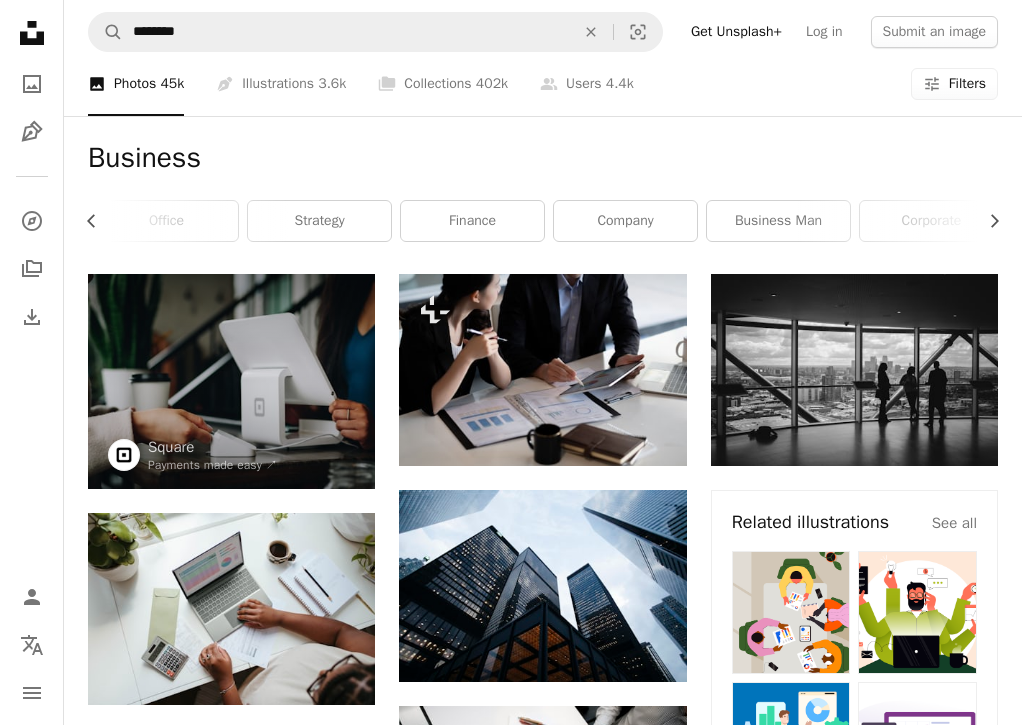 scroll, scrollTop: 0, scrollLeft: 0, axis: both 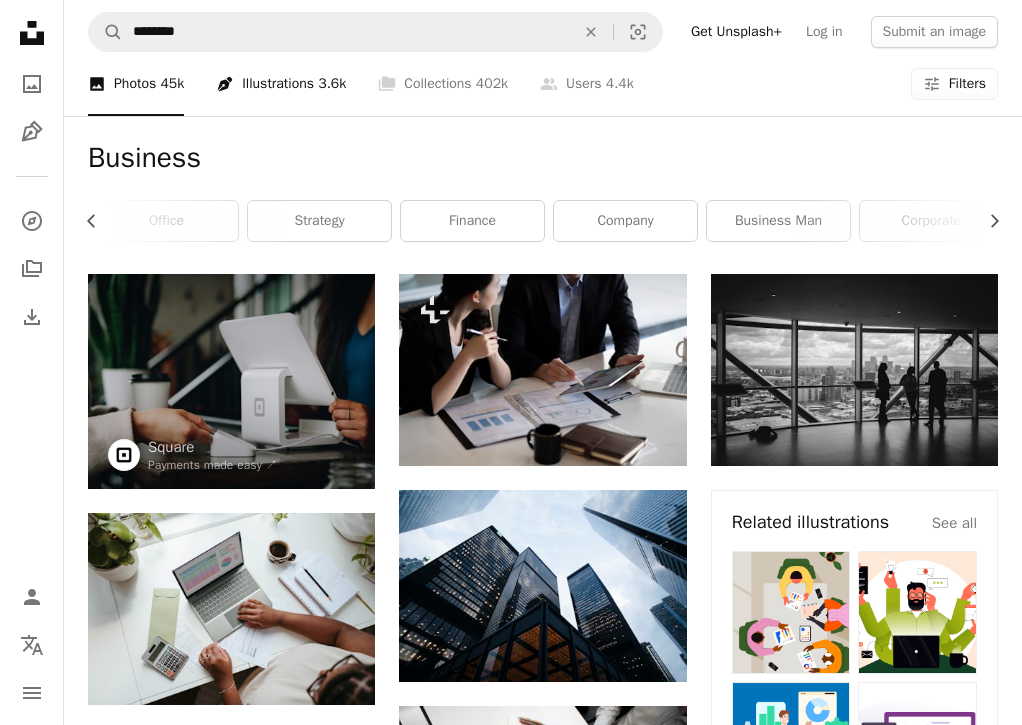click on "Pen Tool Illustrations   3.6k" at bounding box center (281, 84) 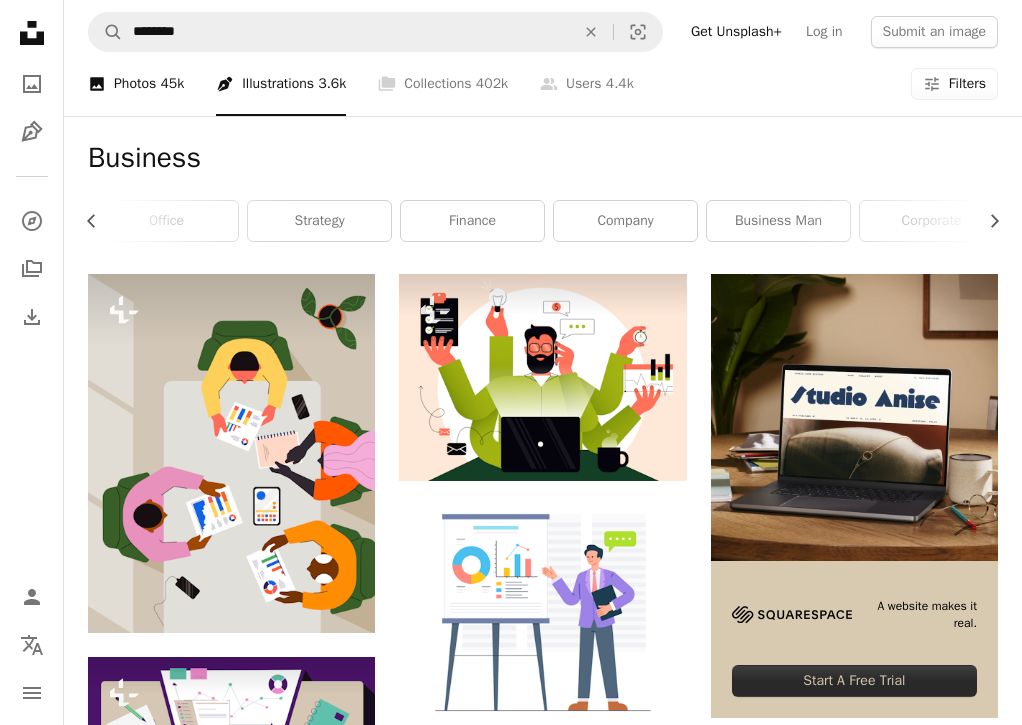 click on "A photo Photos   45k" at bounding box center (136, 84) 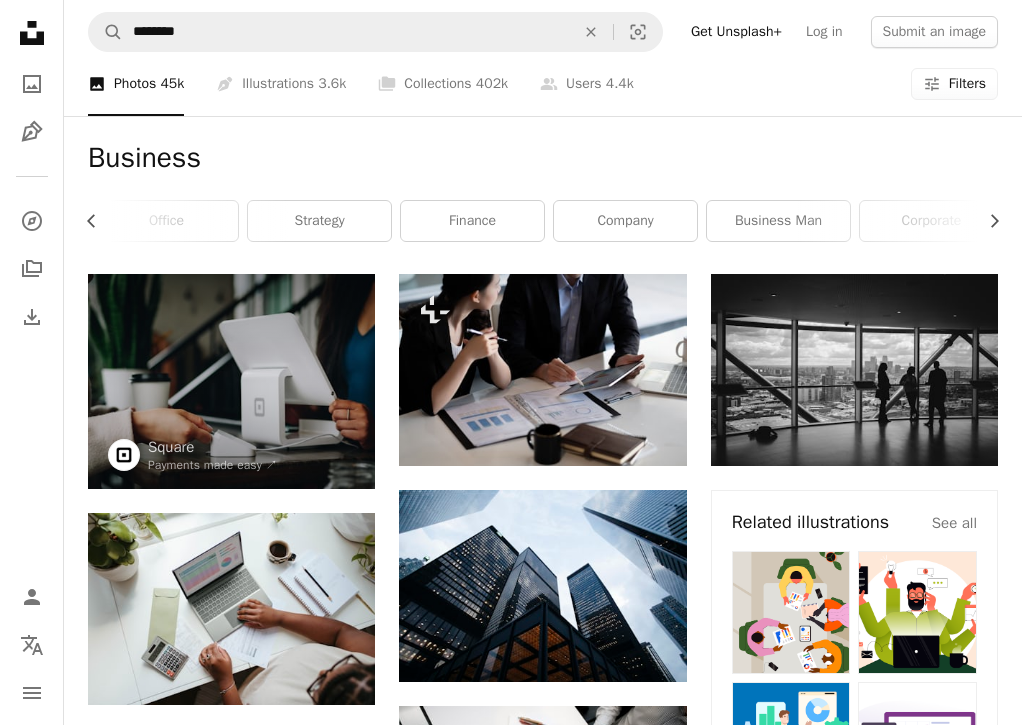 scroll, scrollTop: 0, scrollLeft: 0, axis: both 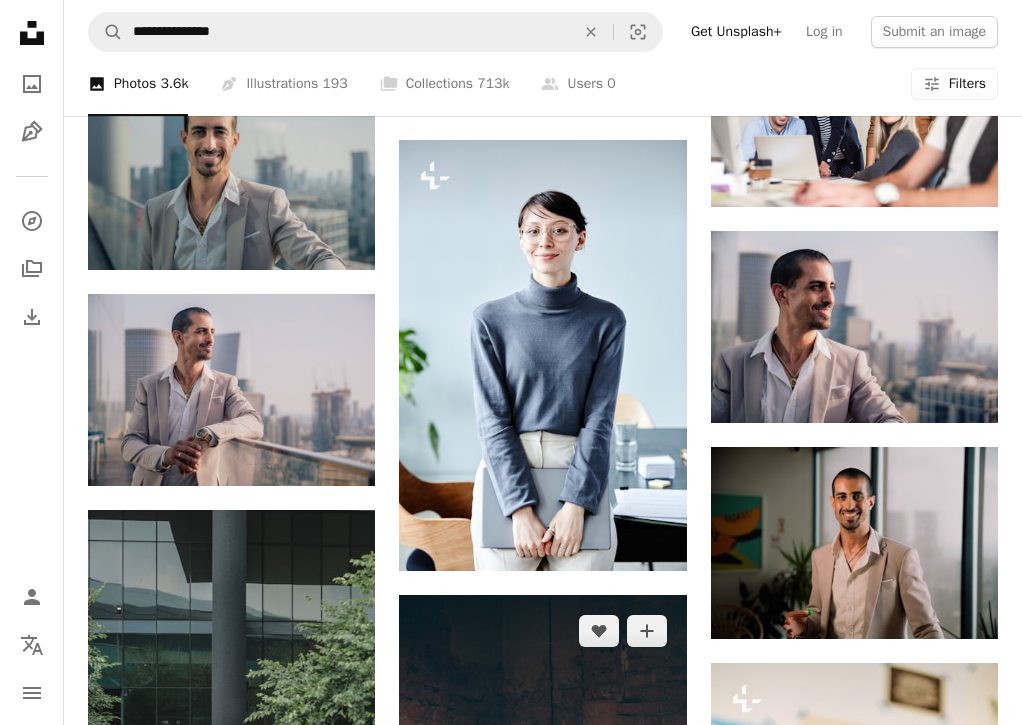 click at bounding box center (542, 811) 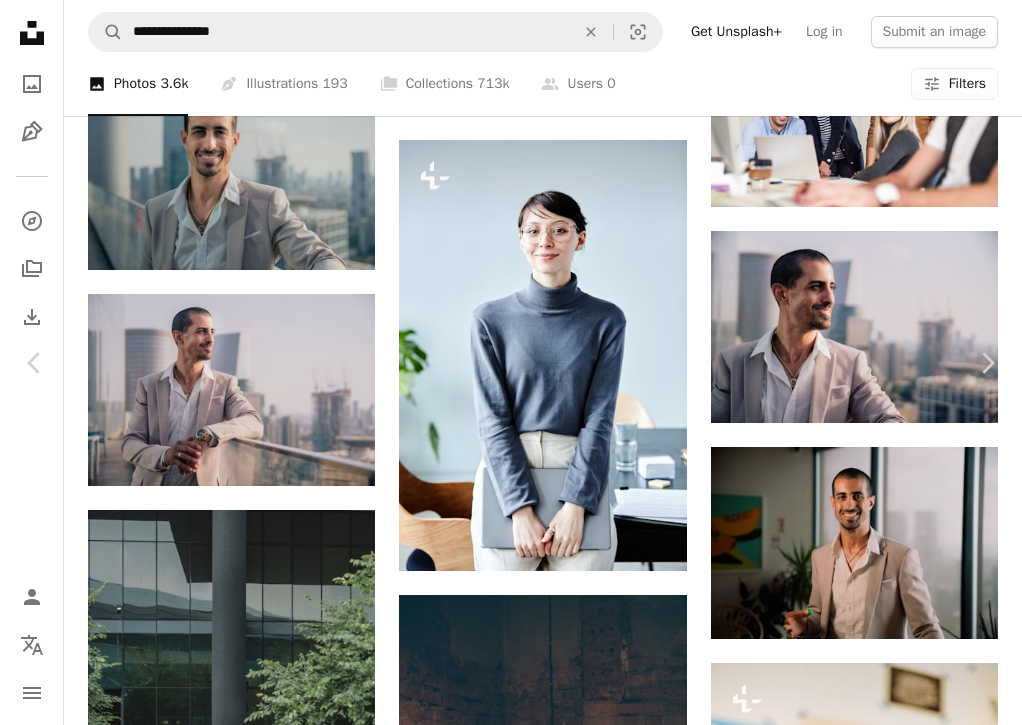scroll, scrollTop: 16749, scrollLeft: 0, axis: vertical 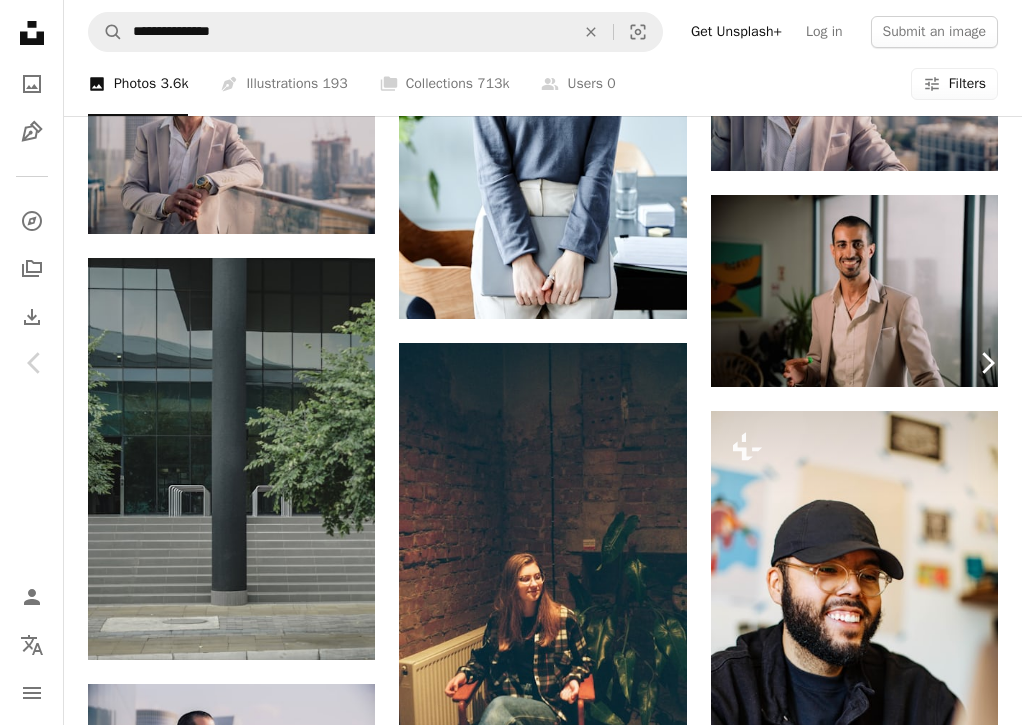 click on "Chevron right" at bounding box center [987, 363] 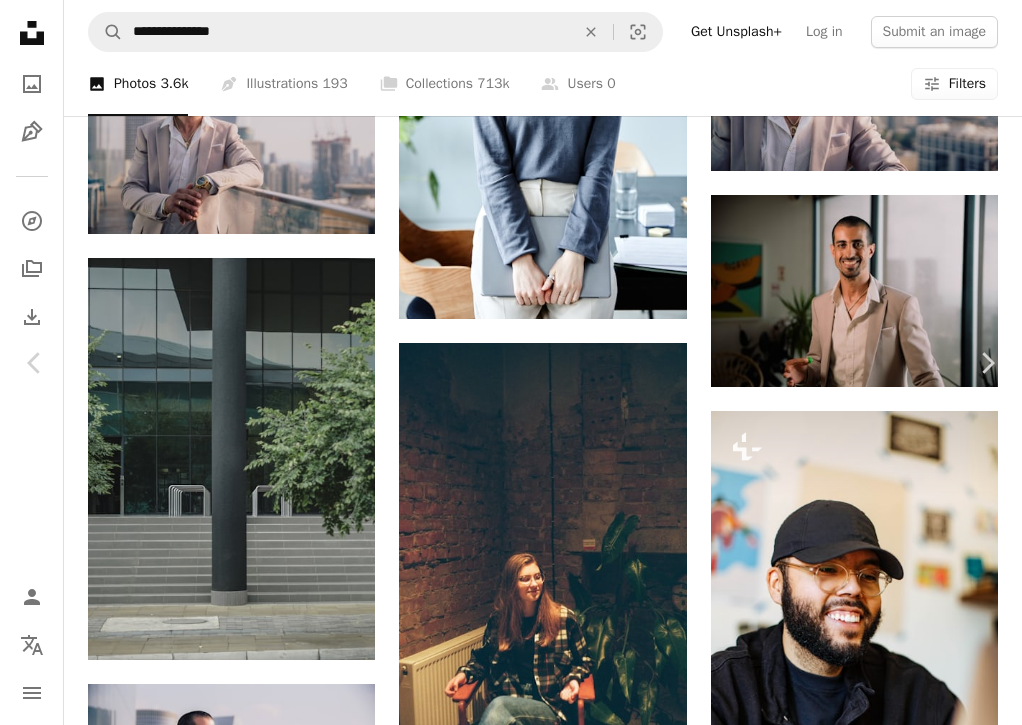 click on "An X shape" at bounding box center (20, 20) 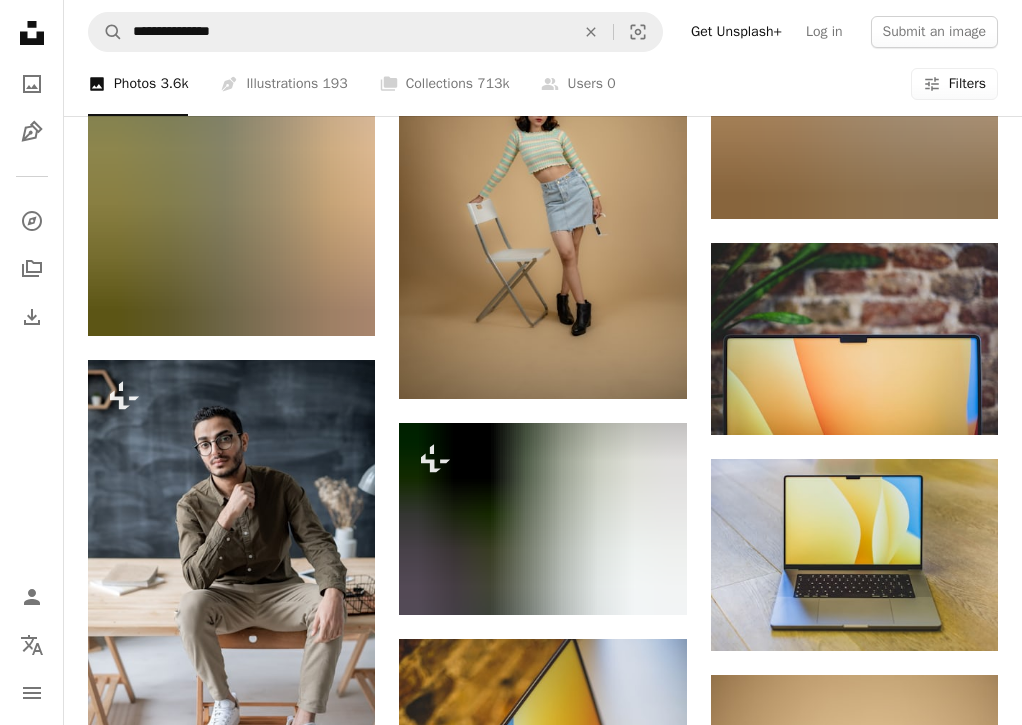 scroll, scrollTop: 25266, scrollLeft: 0, axis: vertical 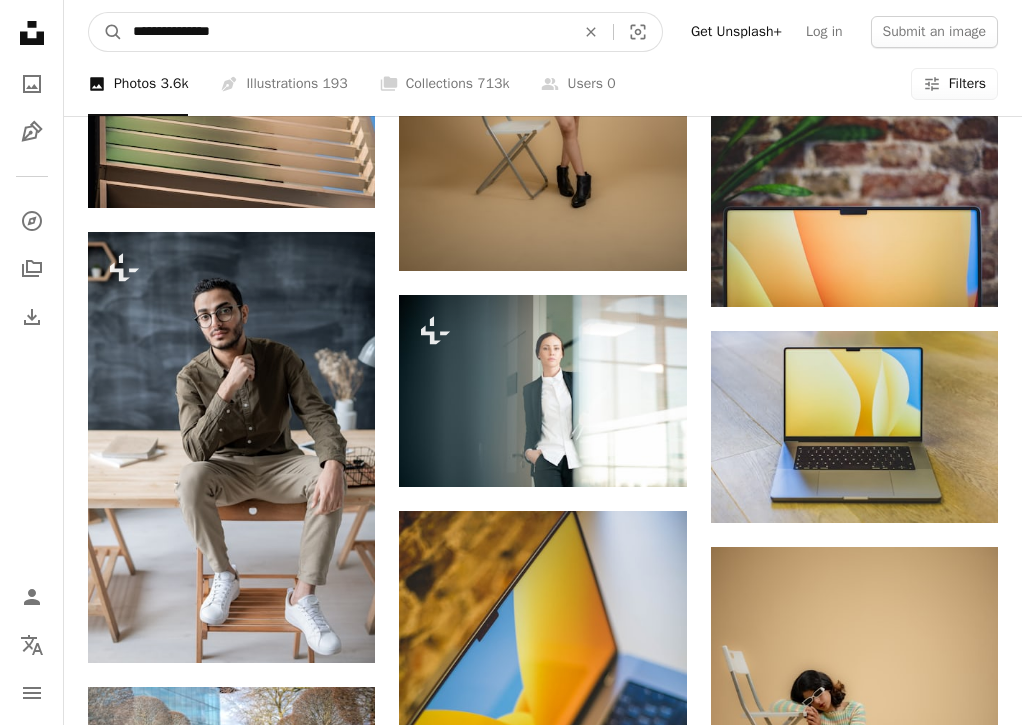 click on "**********" at bounding box center (346, 32) 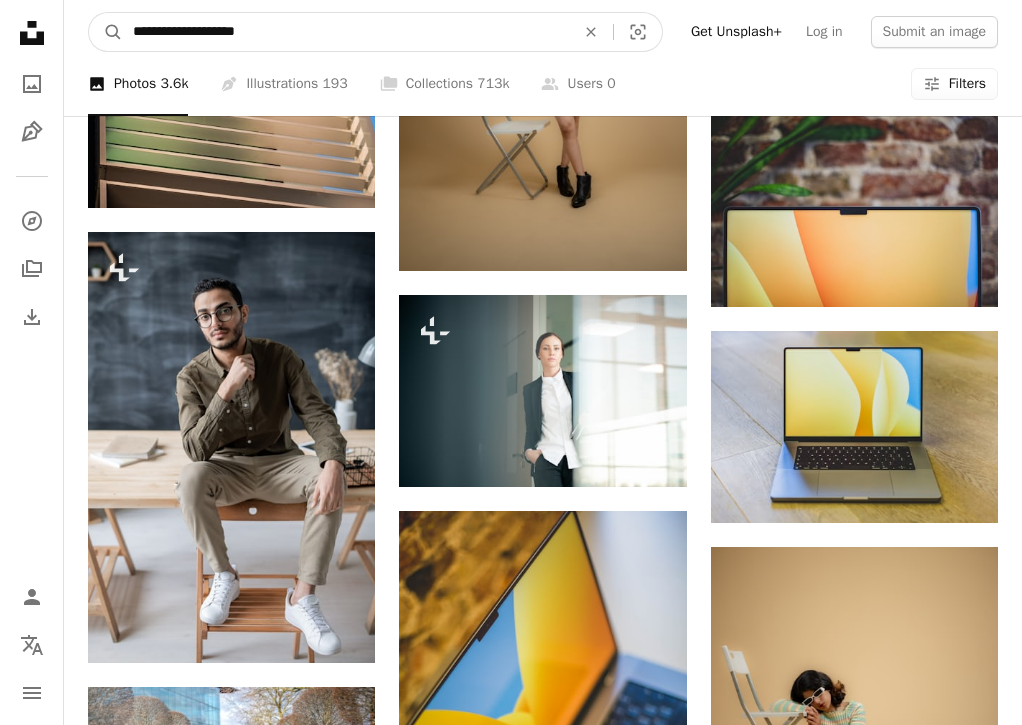 type on "**********" 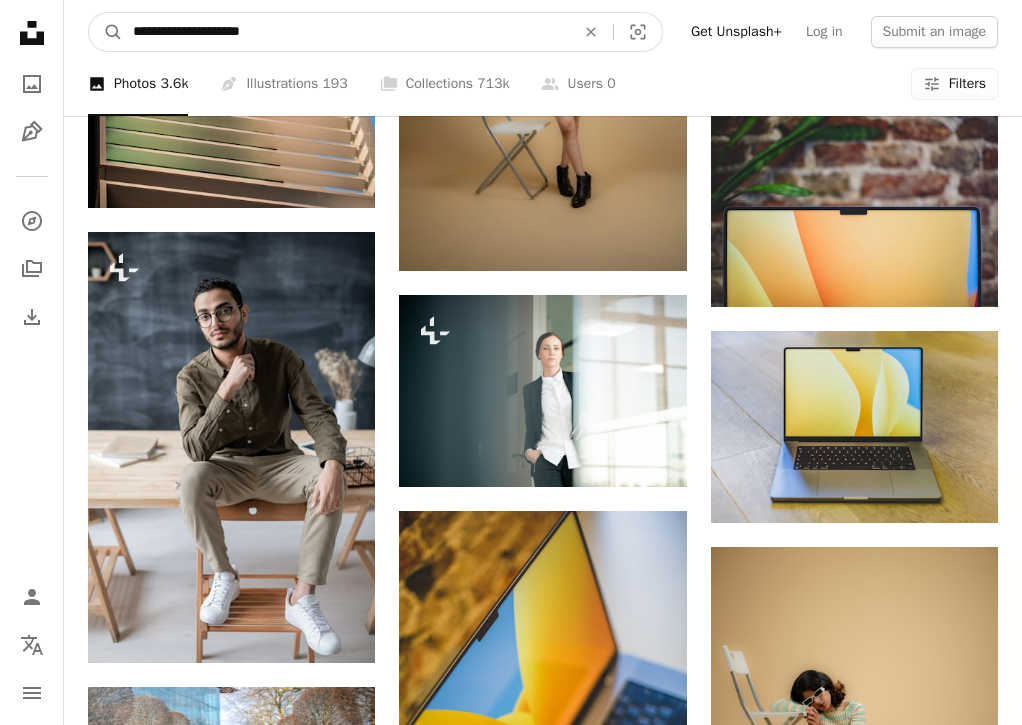 click on "A magnifying glass" at bounding box center (106, 32) 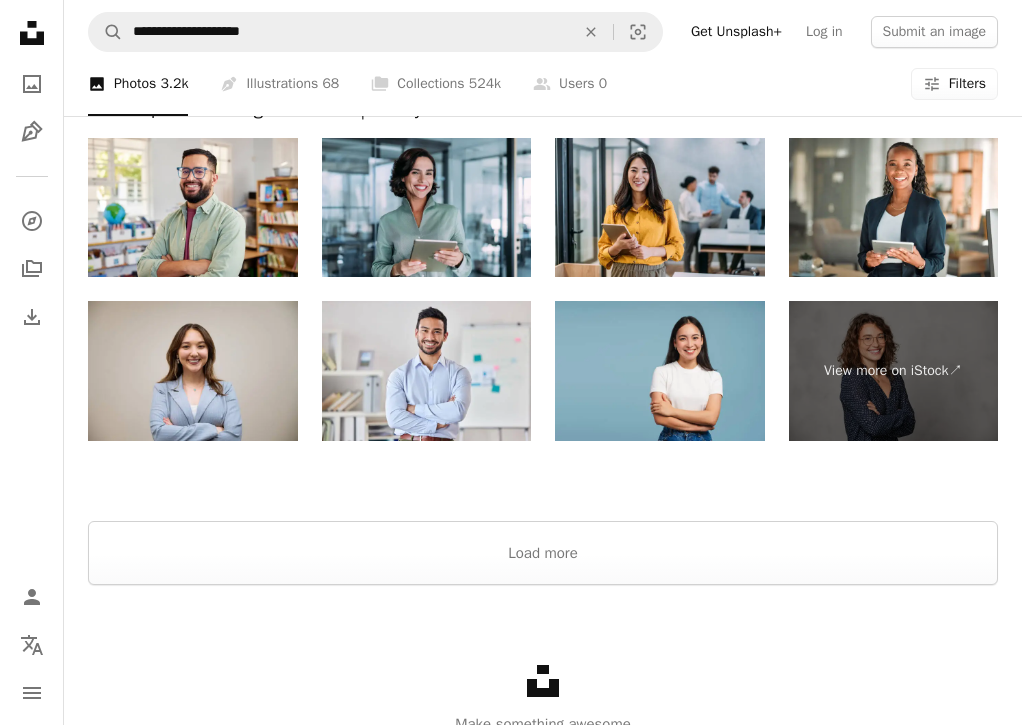scroll, scrollTop: 3607, scrollLeft: 0, axis: vertical 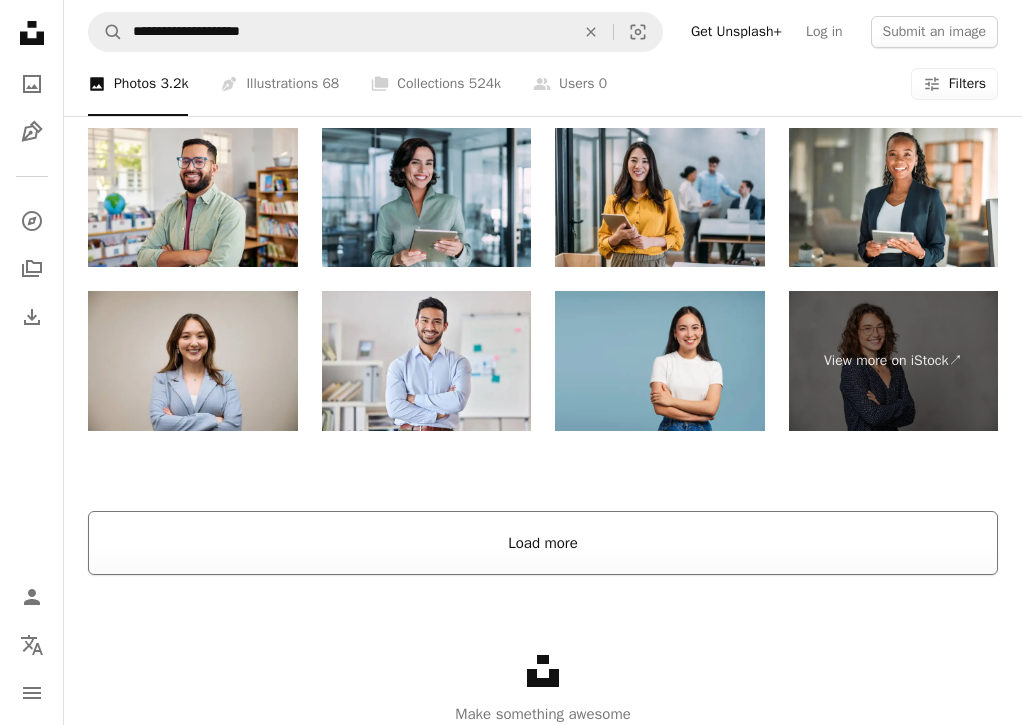 click on "Load more" at bounding box center (543, 543) 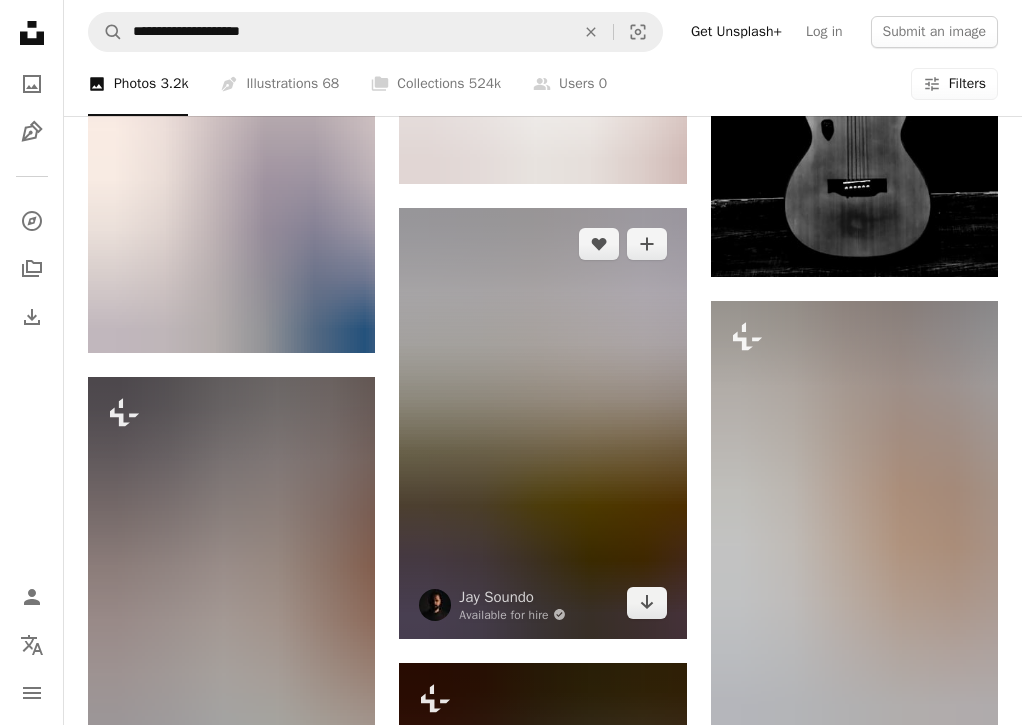 scroll, scrollTop: 20508, scrollLeft: 0, axis: vertical 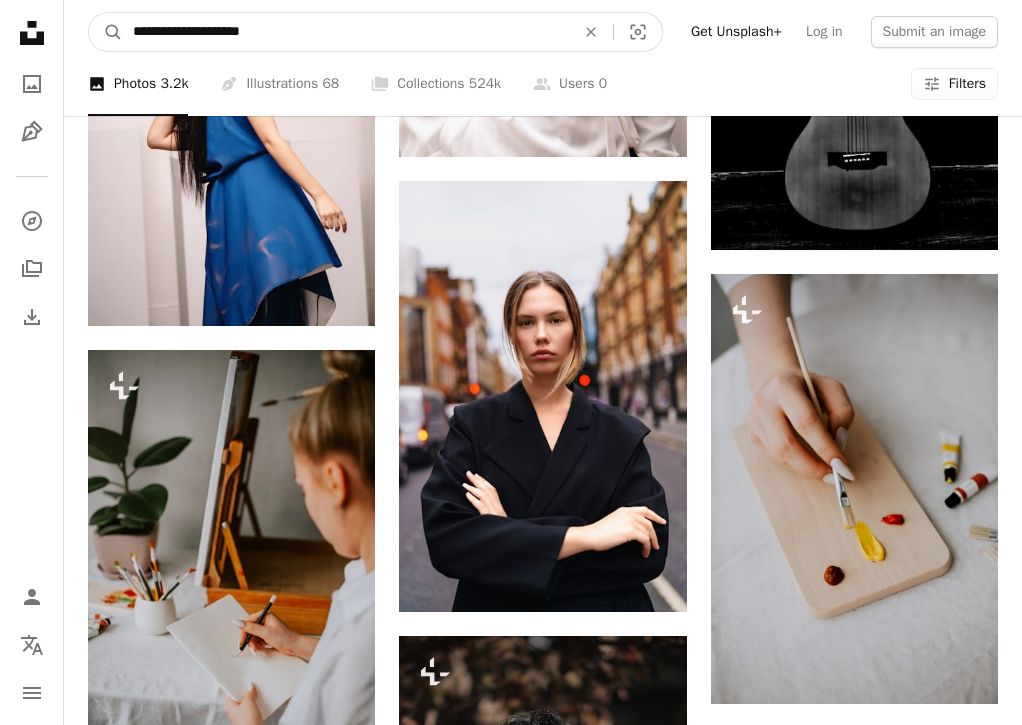 click on "**********" at bounding box center (346, 32) 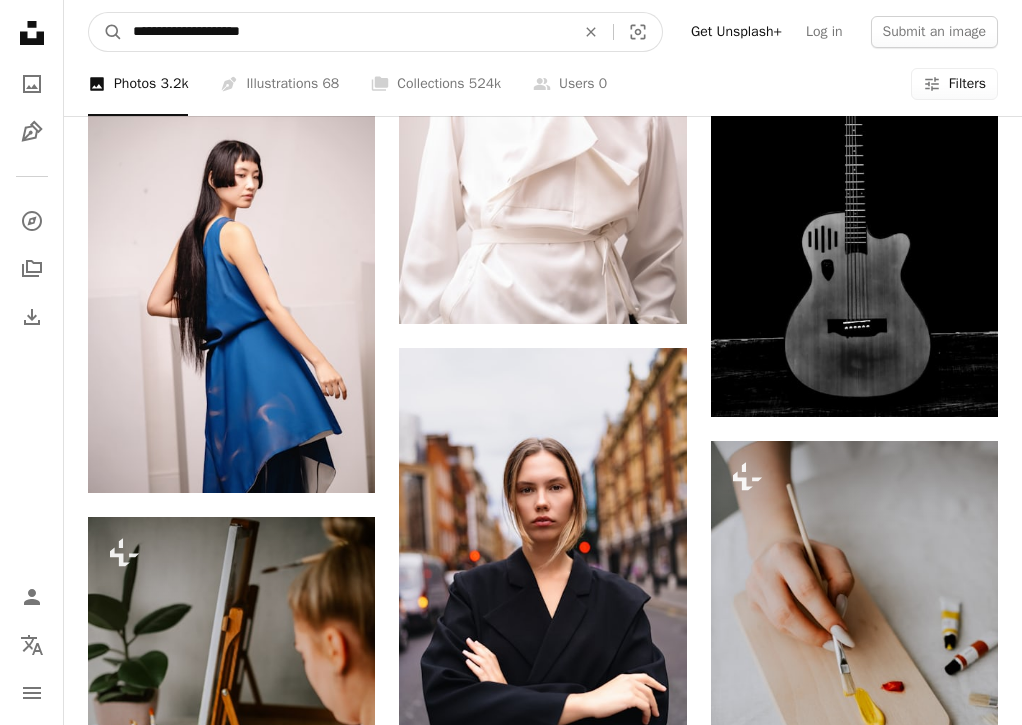 scroll, scrollTop: 20340, scrollLeft: 0, axis: vertical 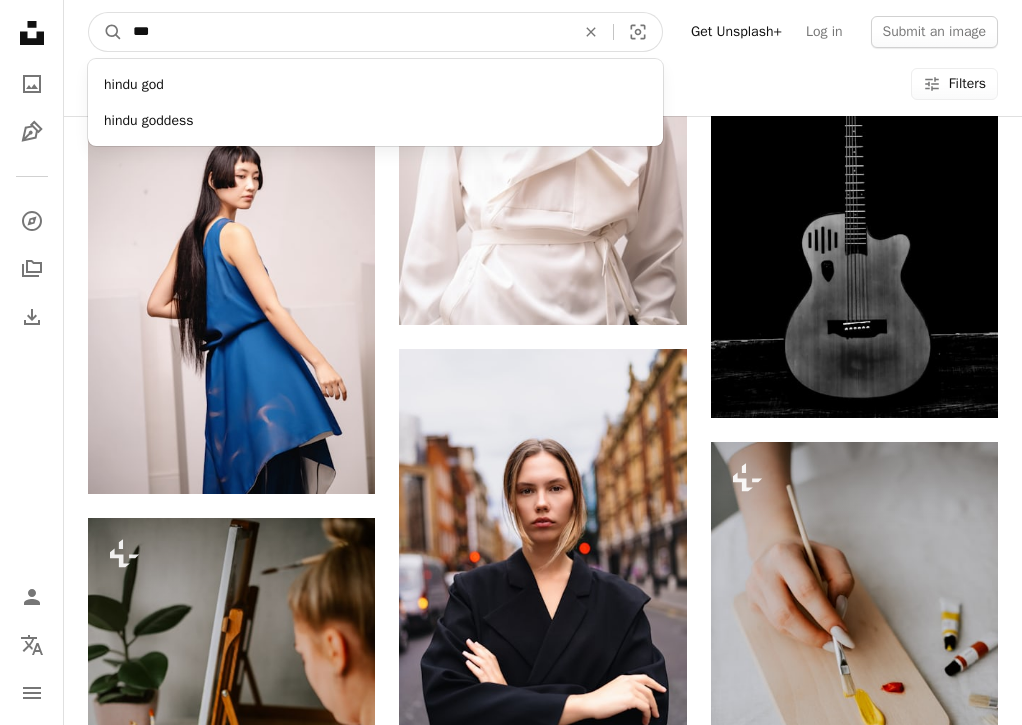 type on "***" 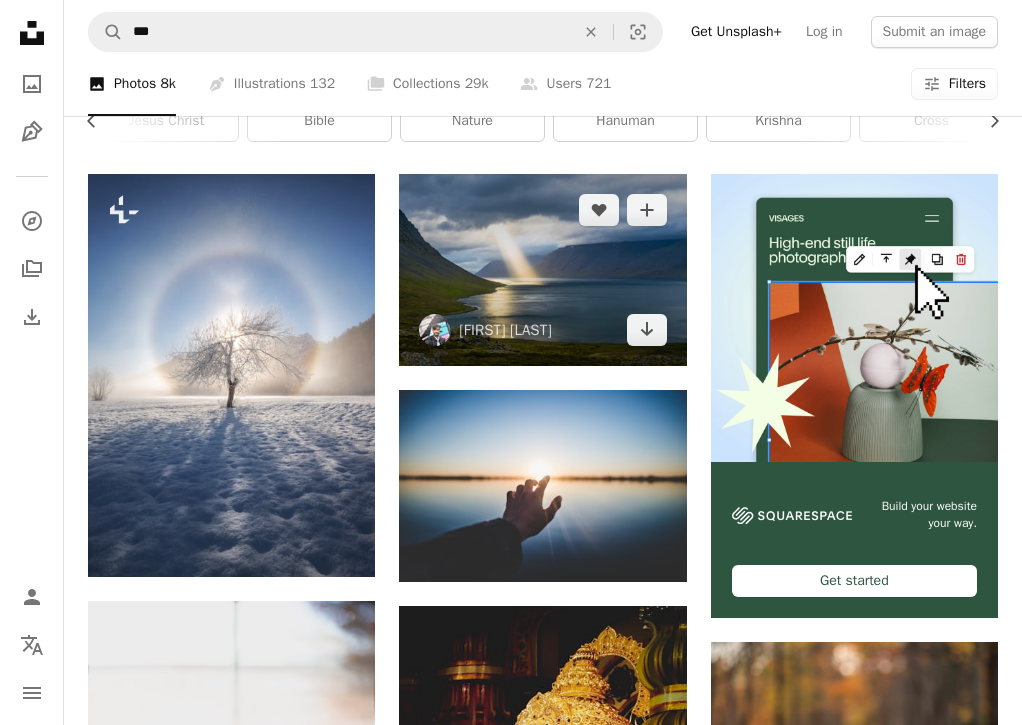 scroll, scrollTop: 329, scrollLeft: 0, axis: vertical 